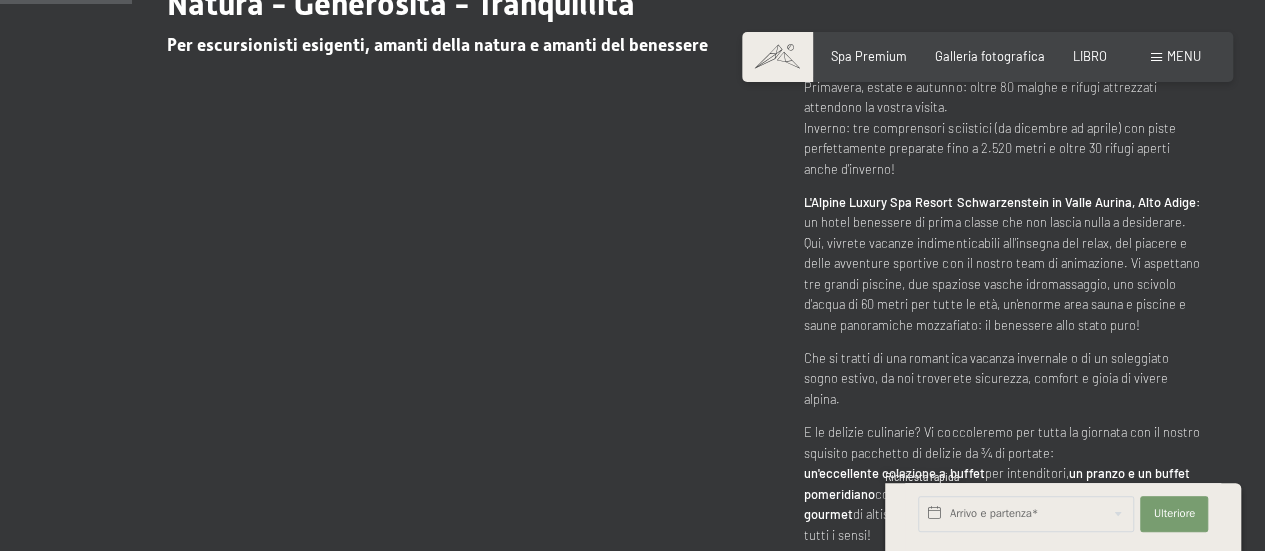 scroll, scrollTop: 862, scrollLeft: 0, axis: vertical 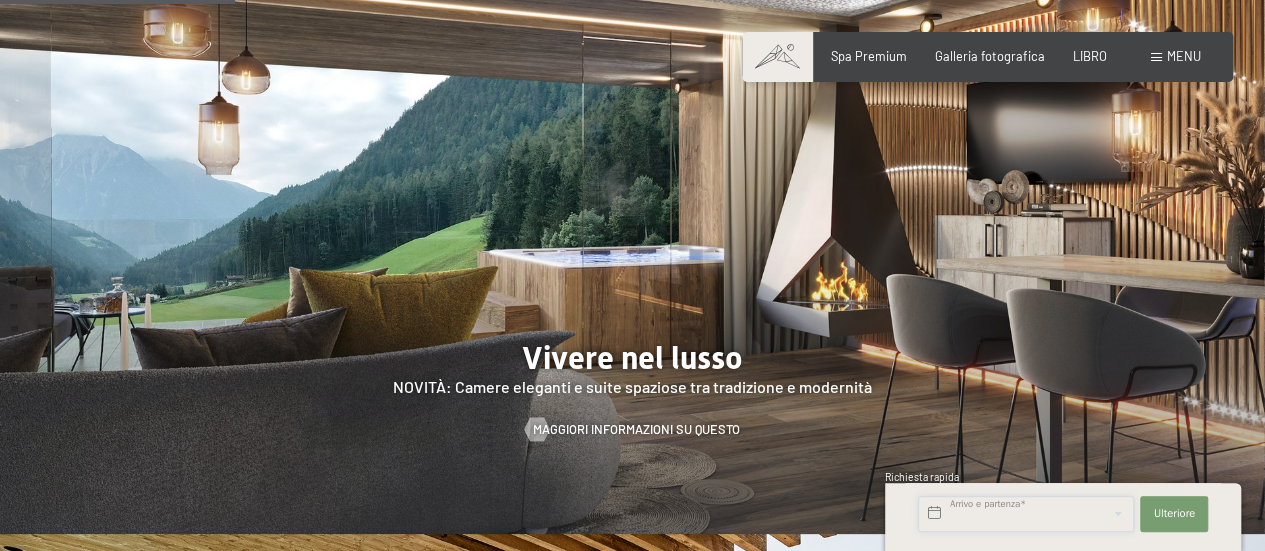 click at bounding box center (1026, 514) 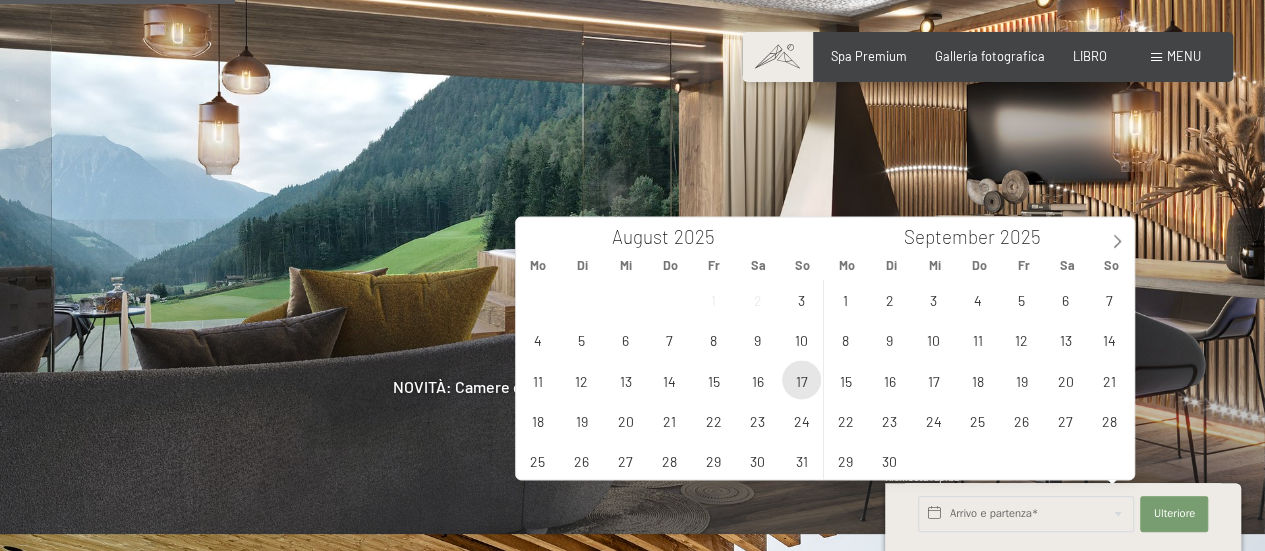 click on "17" at bounding box center [801, 379] 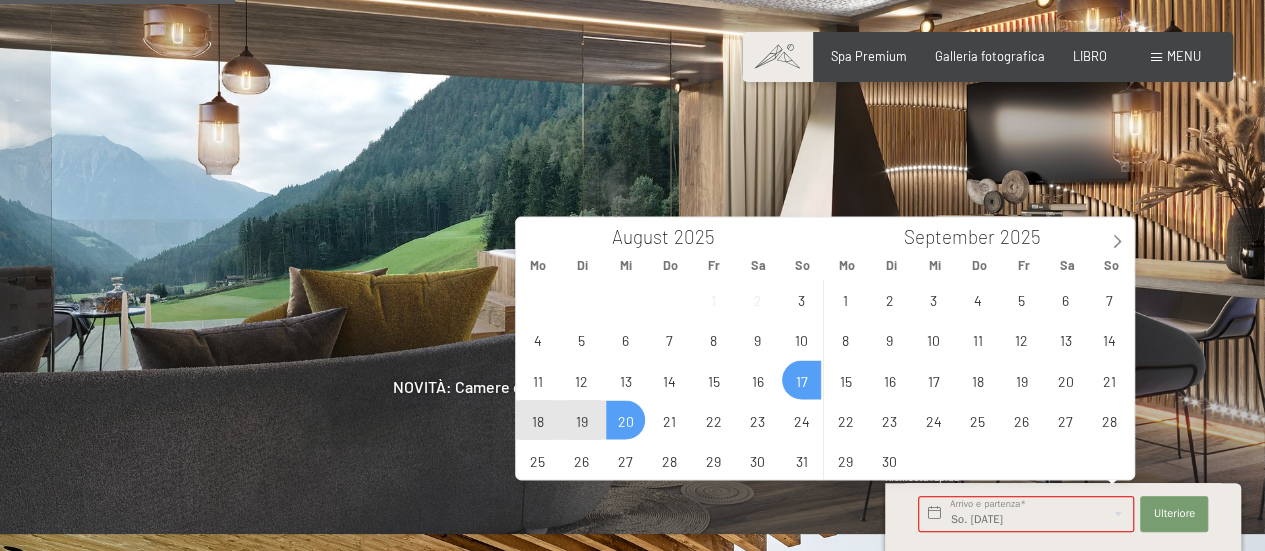 click on "20" at bounding box center [625, 419] 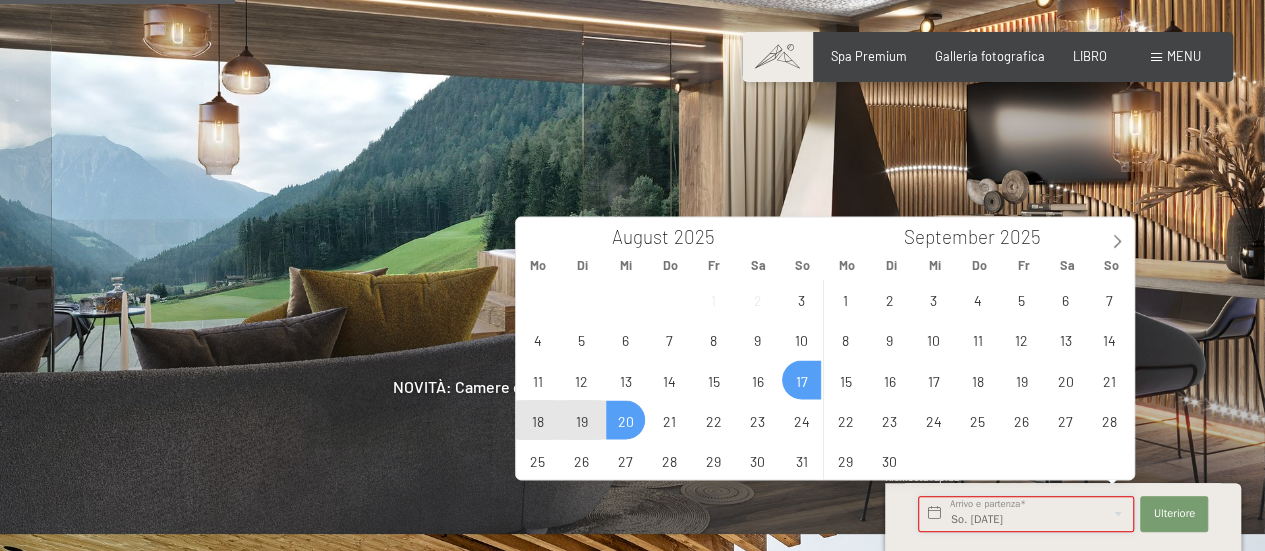 type on "So. 17.08.2025 - Mi. 20.08.2025" 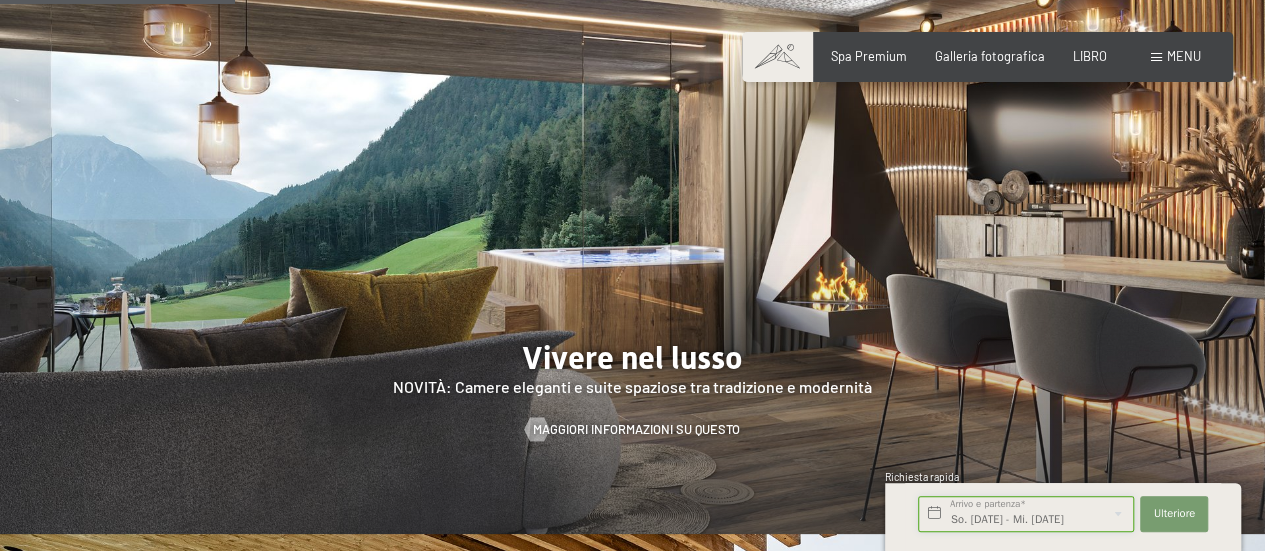scroll, scrollTop: 0, scrollLeft: 2, axis: horizontal 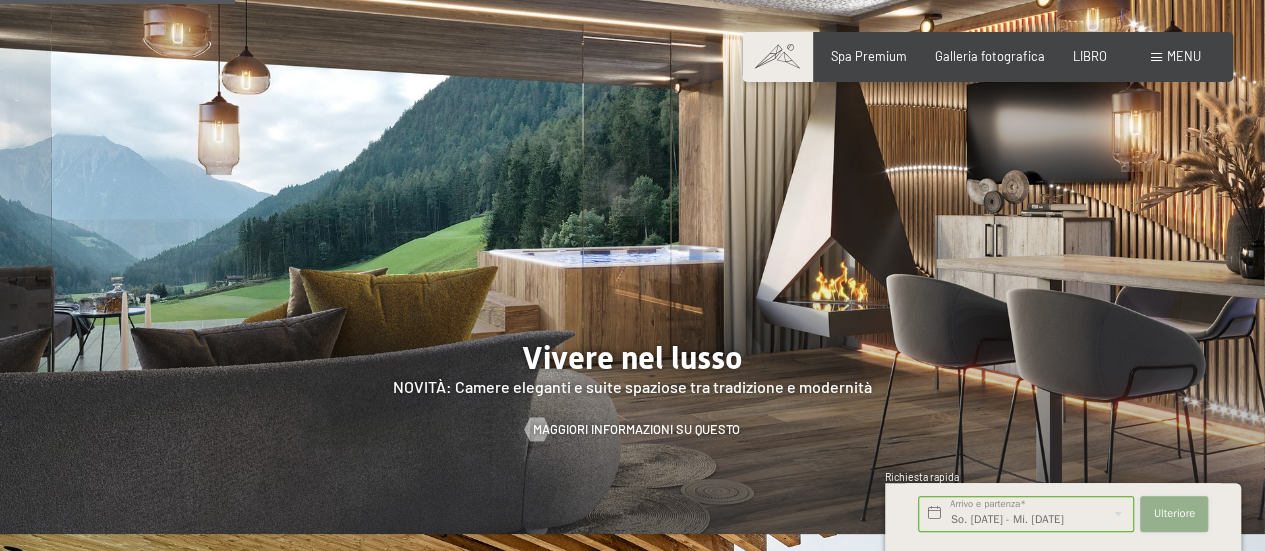 click on "Ulteriore" at bounding box center (1174, 513) 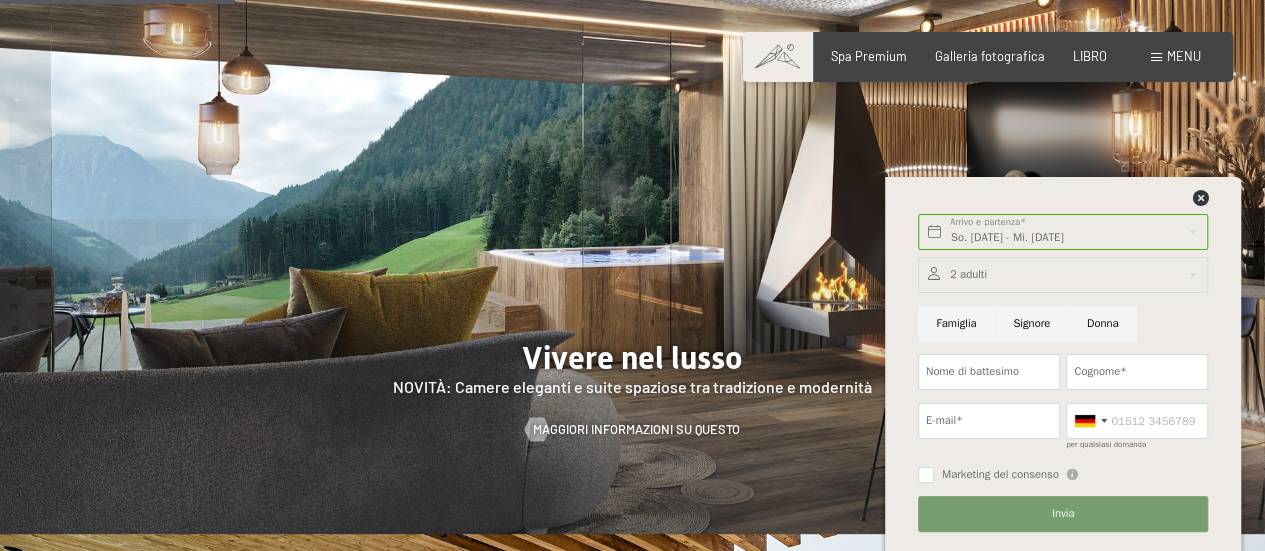 click on "Famiglia" at bounding box center [956, 324] 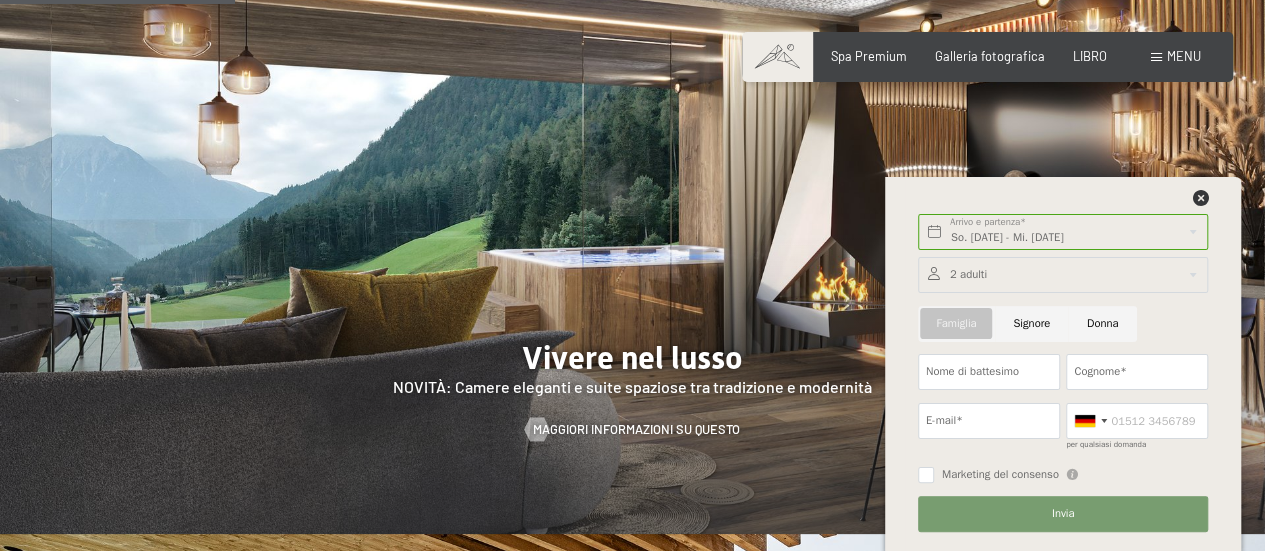 click at bounding box center [1063, 275] 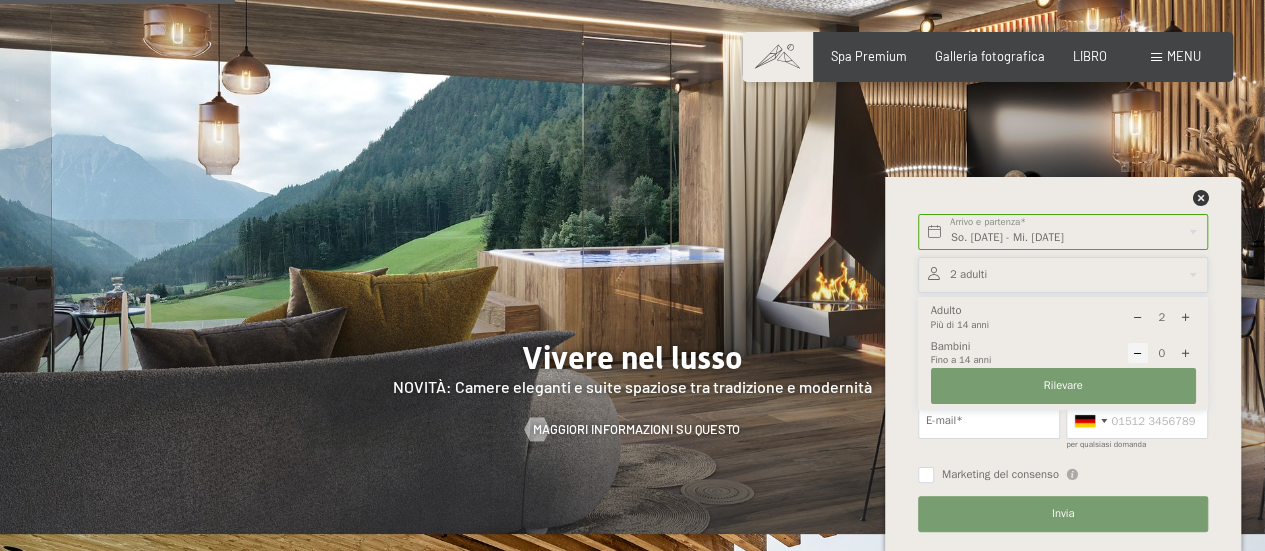 click at bounding box center (1185, 353) 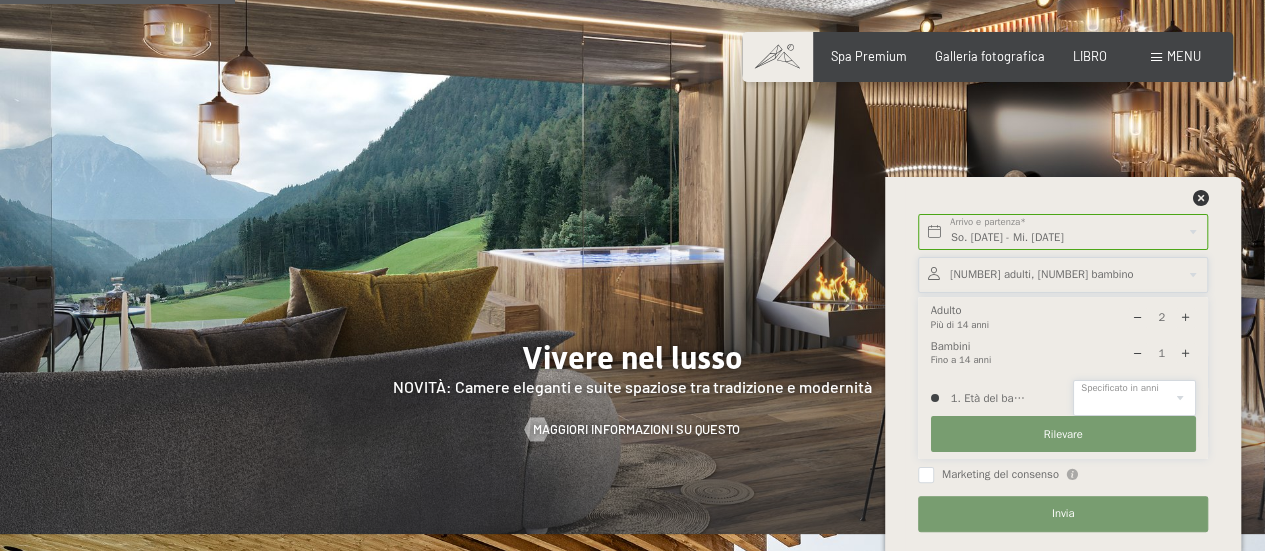 click on "0 1 2 3 4 5 6 7 8 9 10 11 12 13 14" at bounding box center (1134, 398) 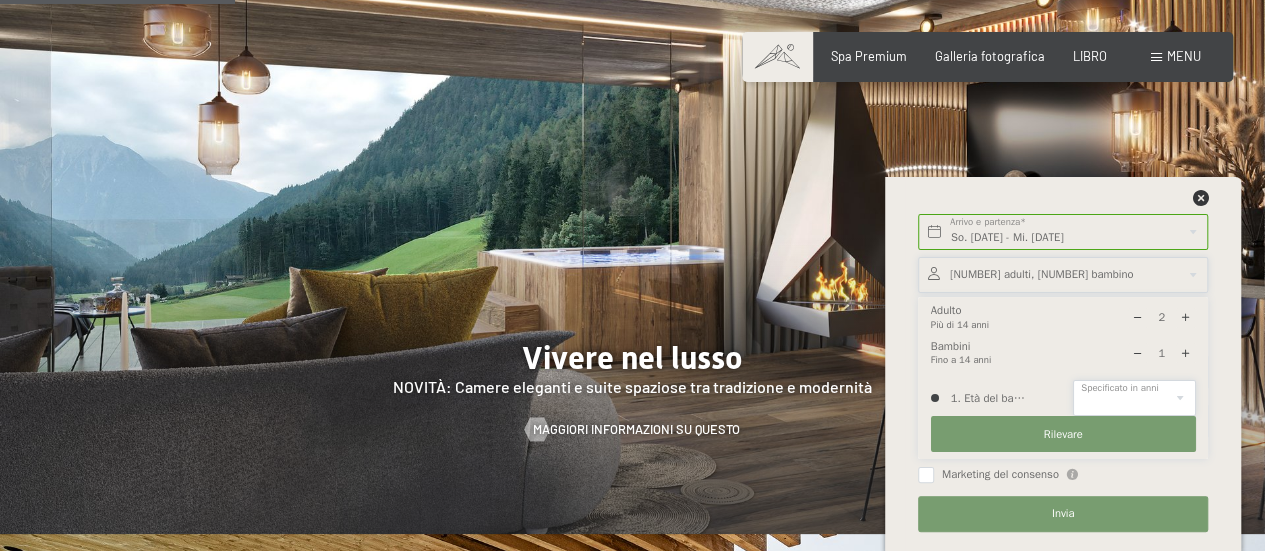 select on "11" 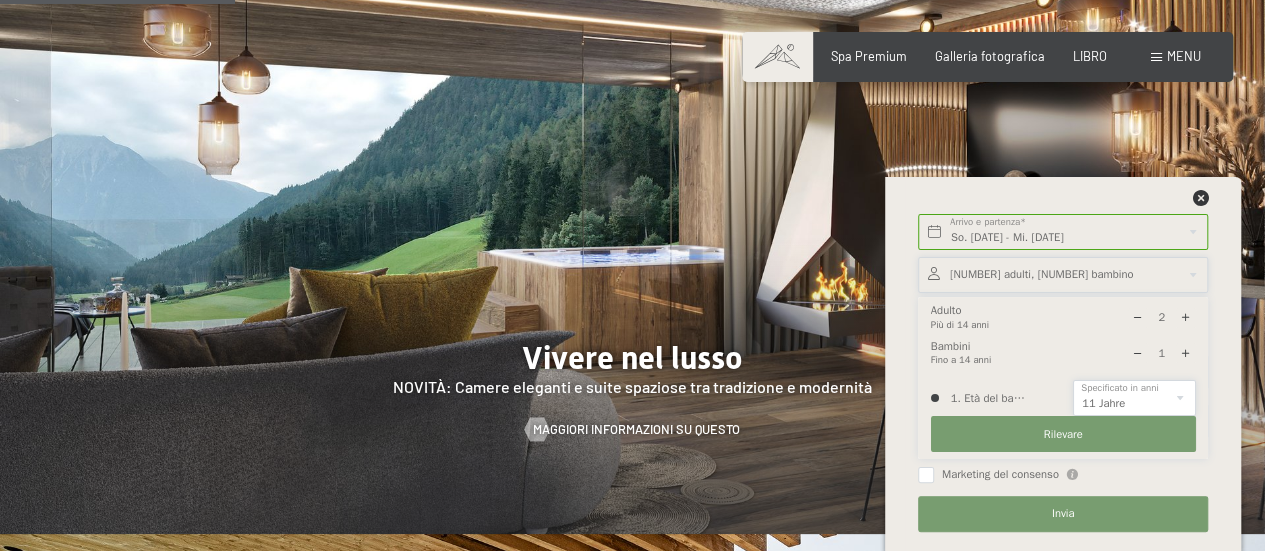 click on "0 1 2 3 4 5 6 7 8 9 10 11 12 13 14" at bounding box center (1134, 398) 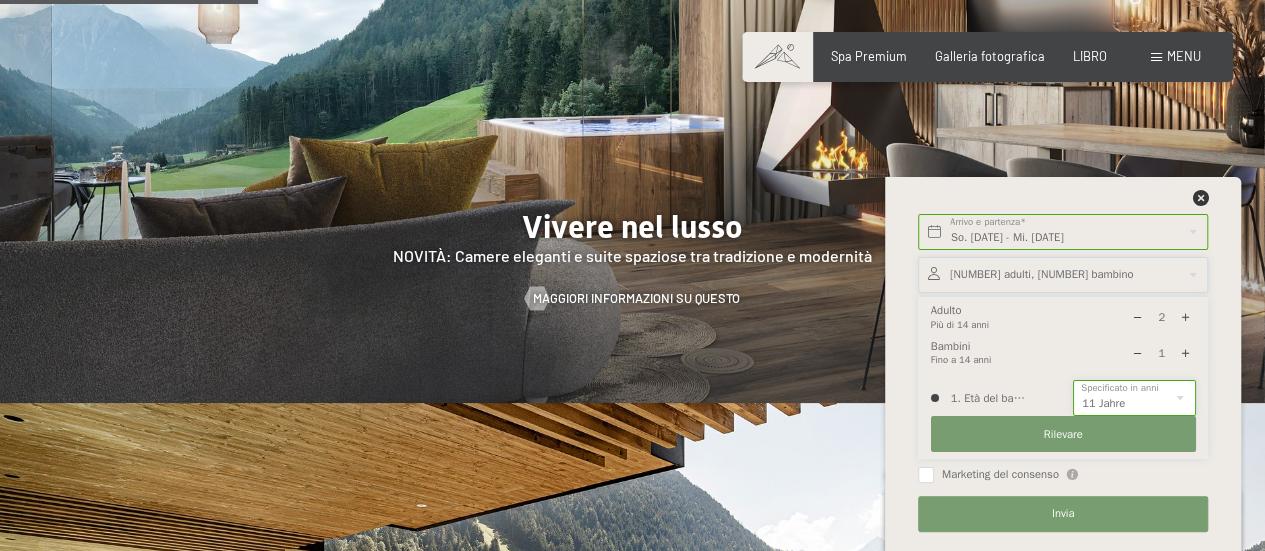 scroll, scrollTop: 1689, scrollLeft: 0, axis: vertical 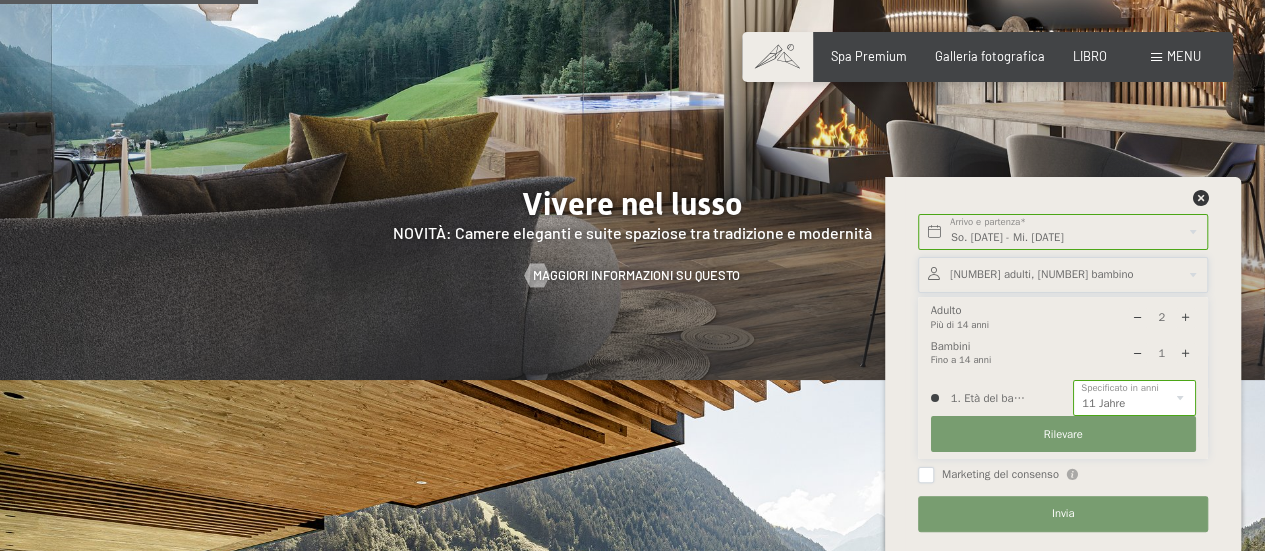 click on "Marketing del consenso" at bounding box center [926, 475] 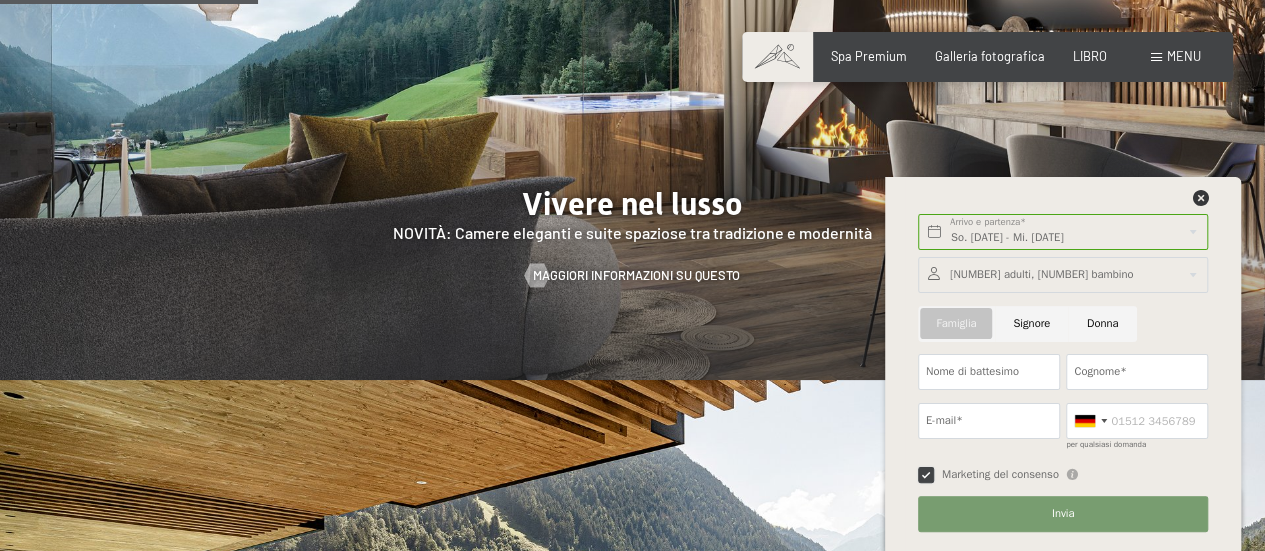 click on "Marketing del consenso" at bounding box center [926, 475] 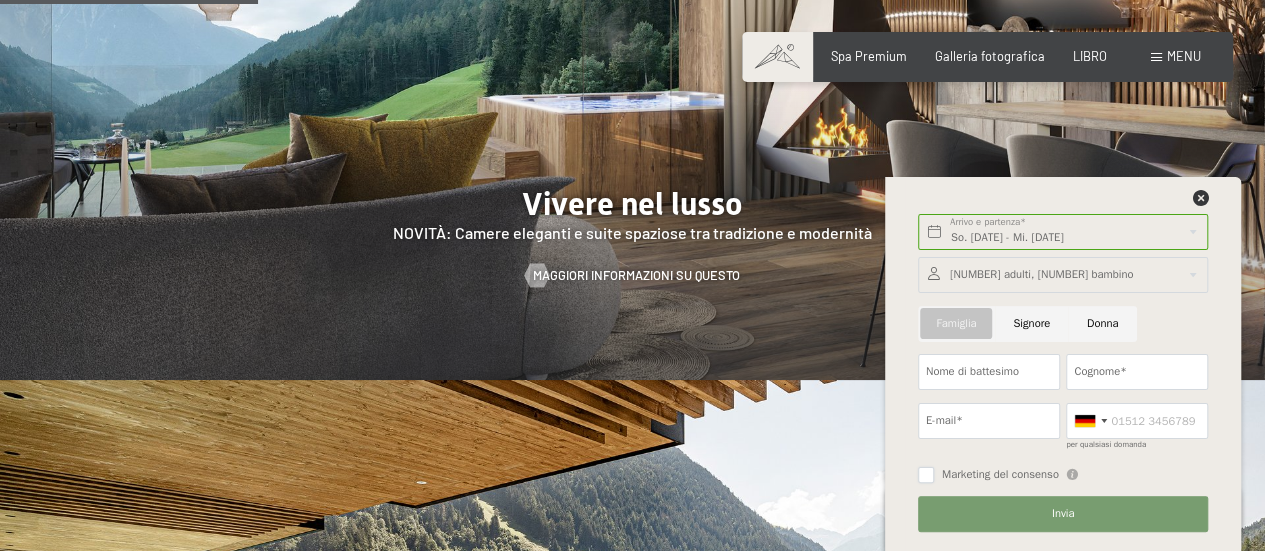 checkbox on "false" 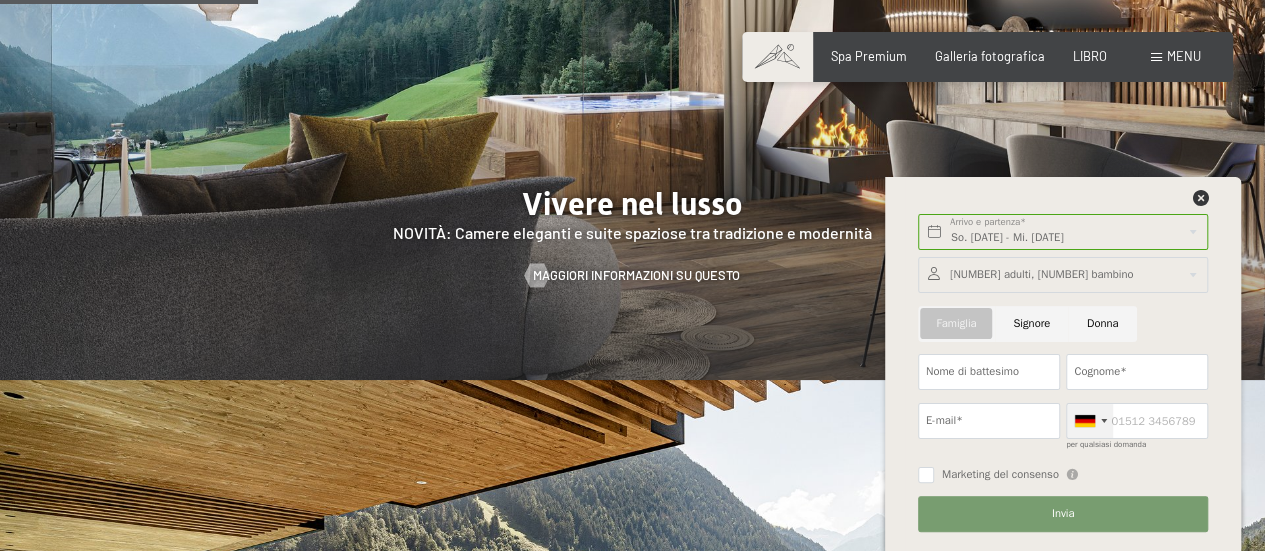 click at bounding box center [1090, 421] 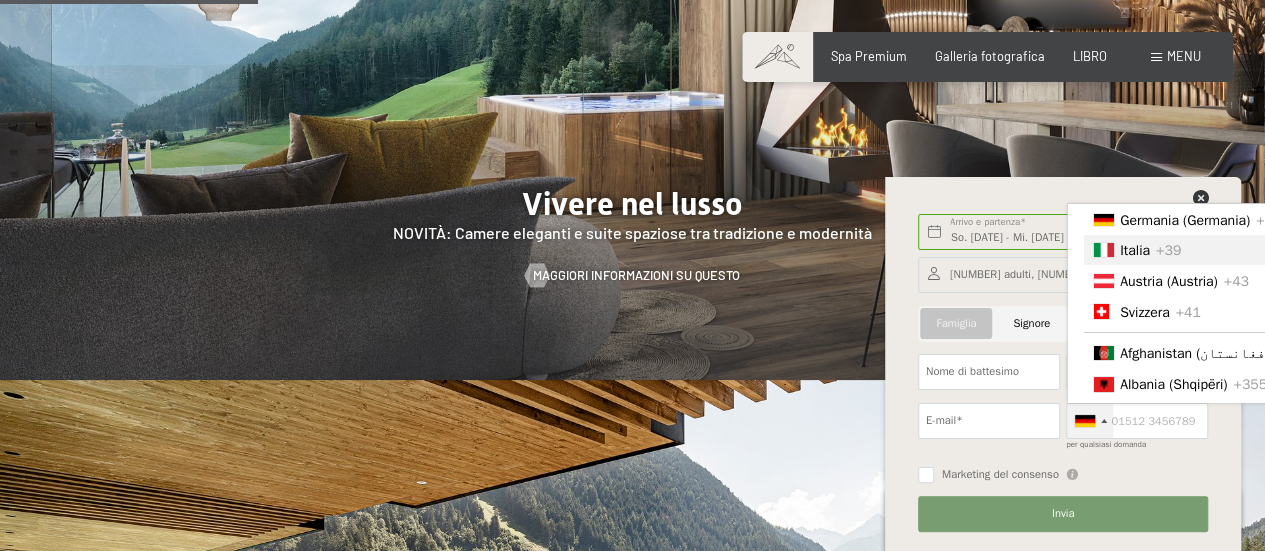click on "Italia" at bounding box center (1135, 250) 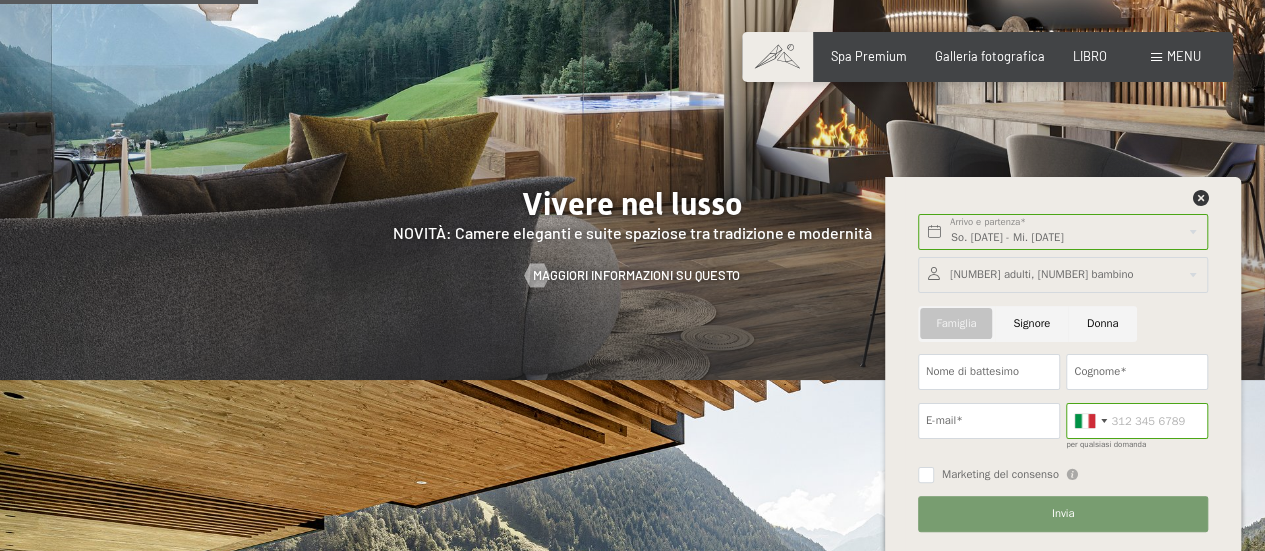 click on "Signore" at bounding box center (1032, 324) 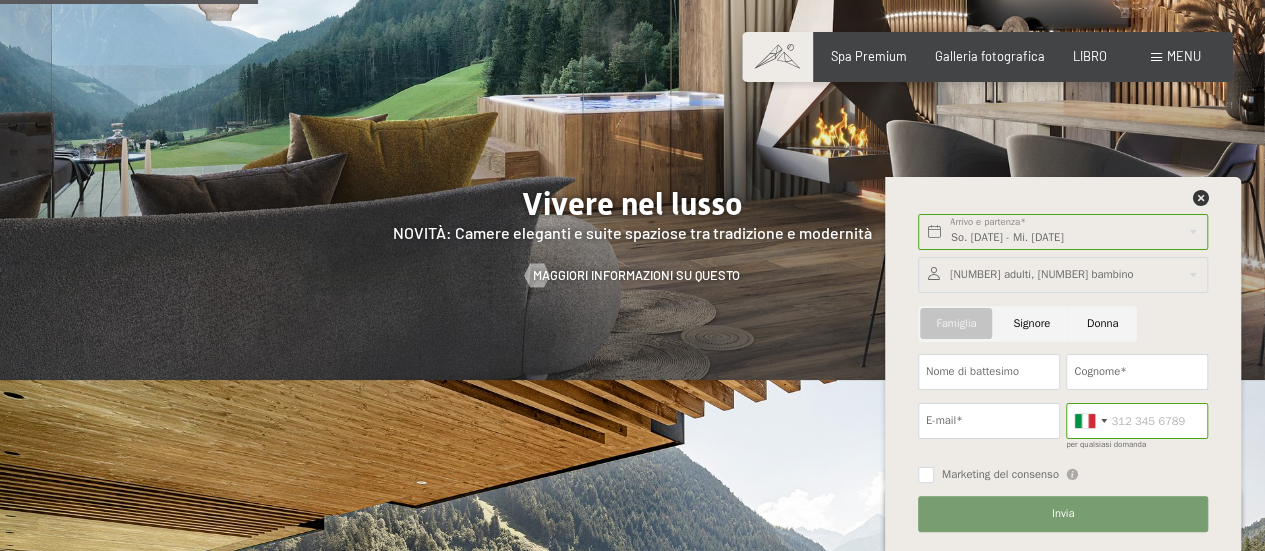 radio on "true" 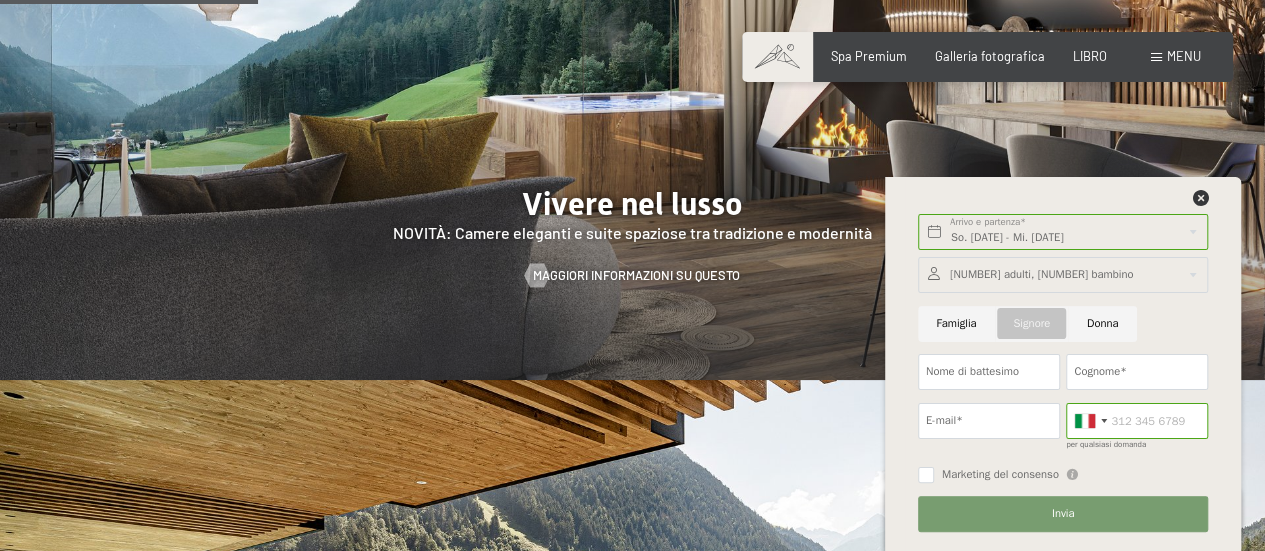click on "Famiglia" at bounding box center (956, 324) 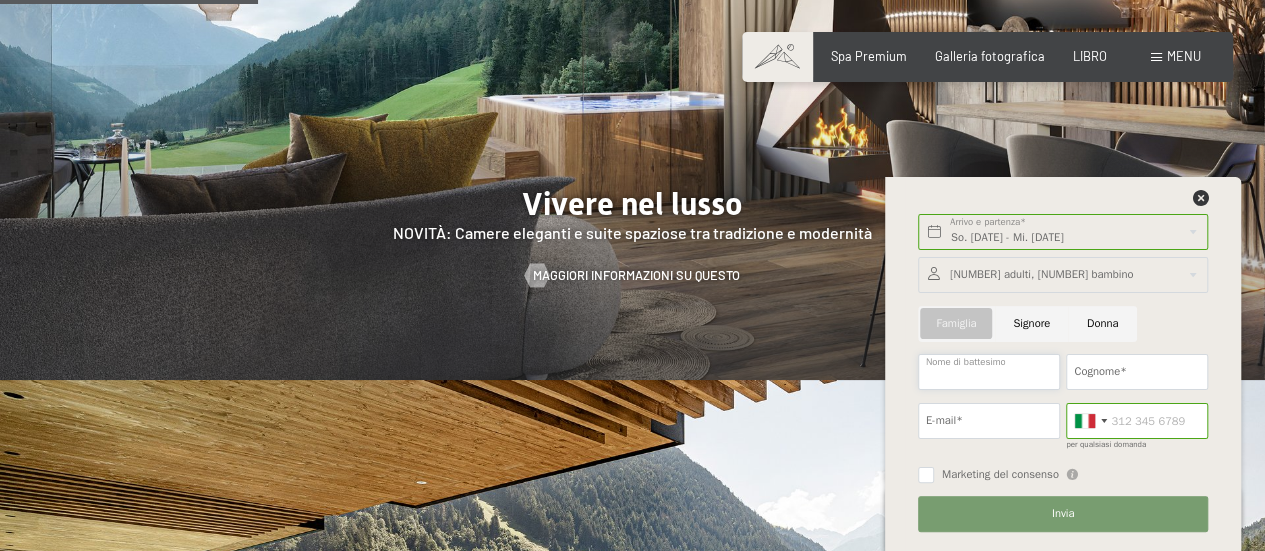 click on "Nome di battesimo" at bounding box center (989, 372) 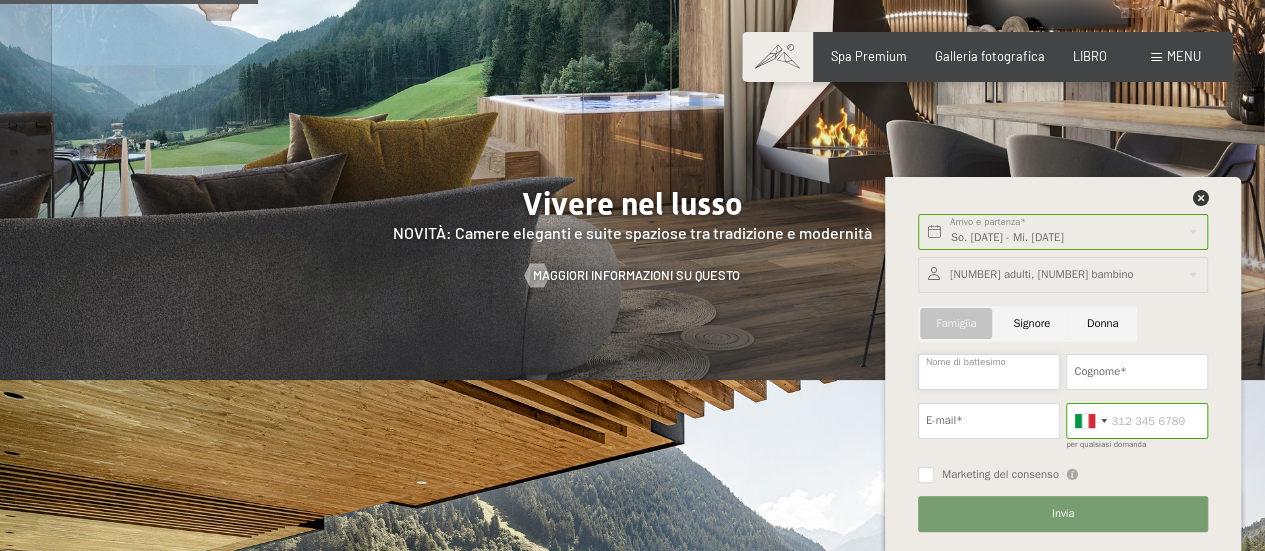 type on "Nadia" 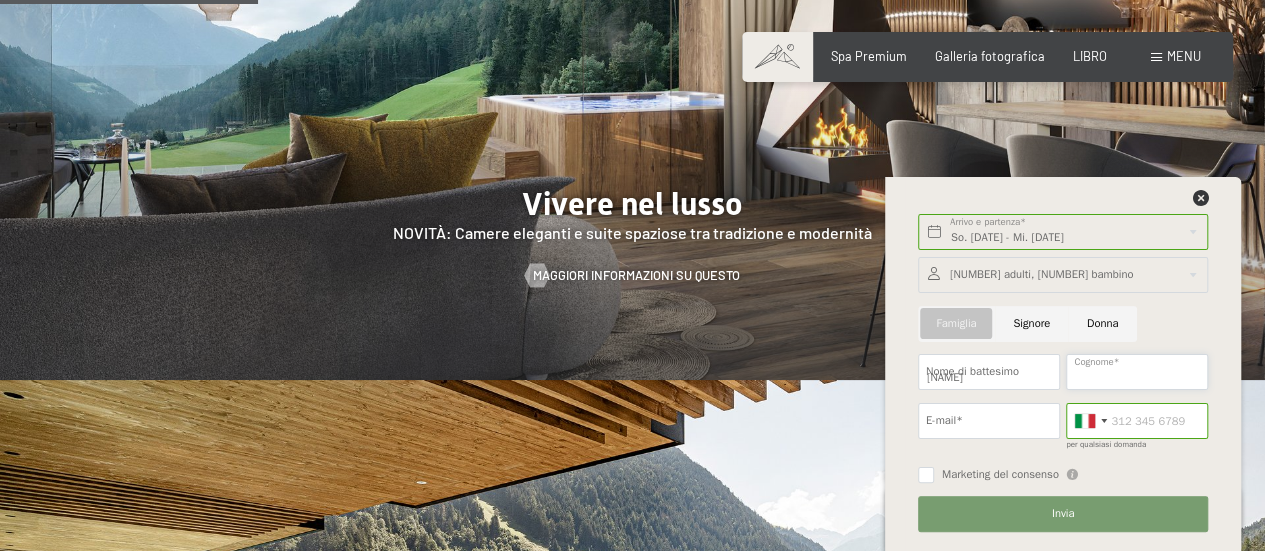 type on "Adobati" 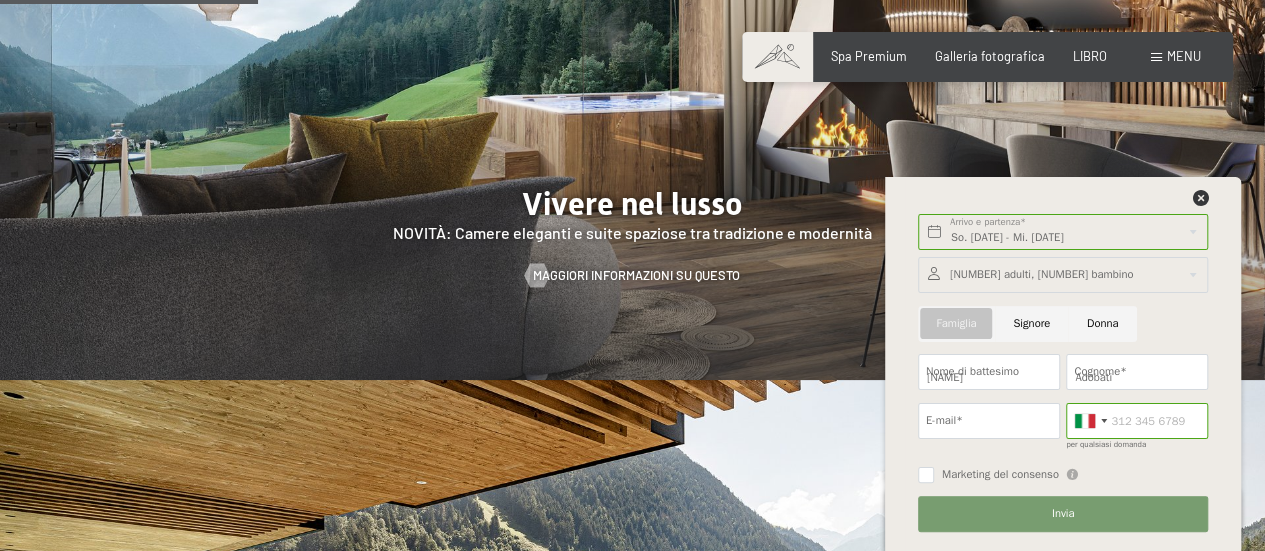 type on "na.luna76@gmail.com" 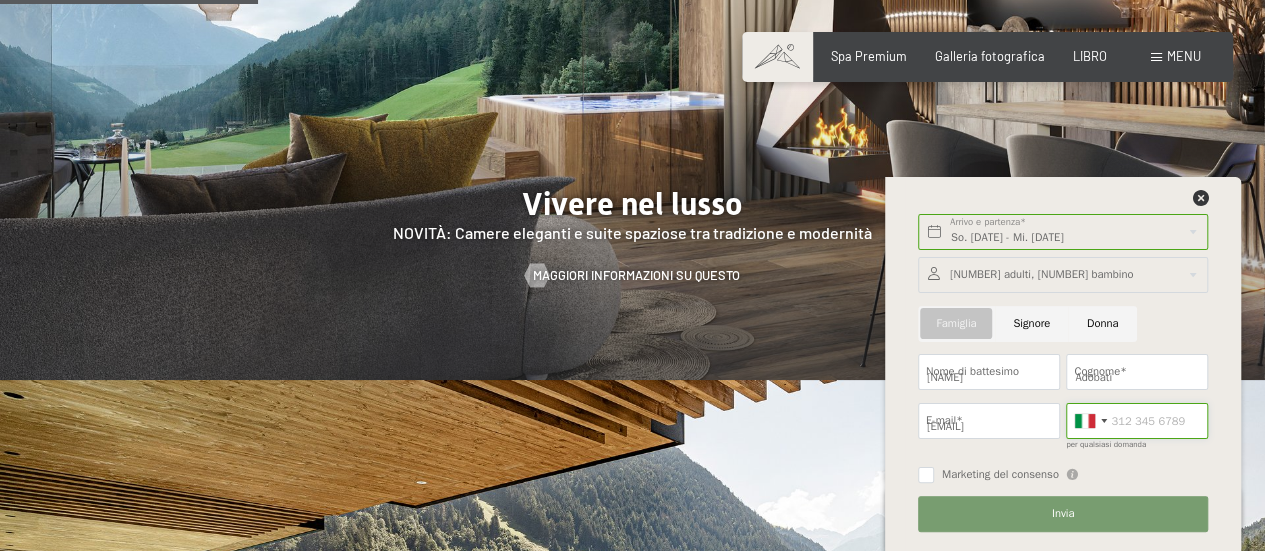 type on "3478932584" 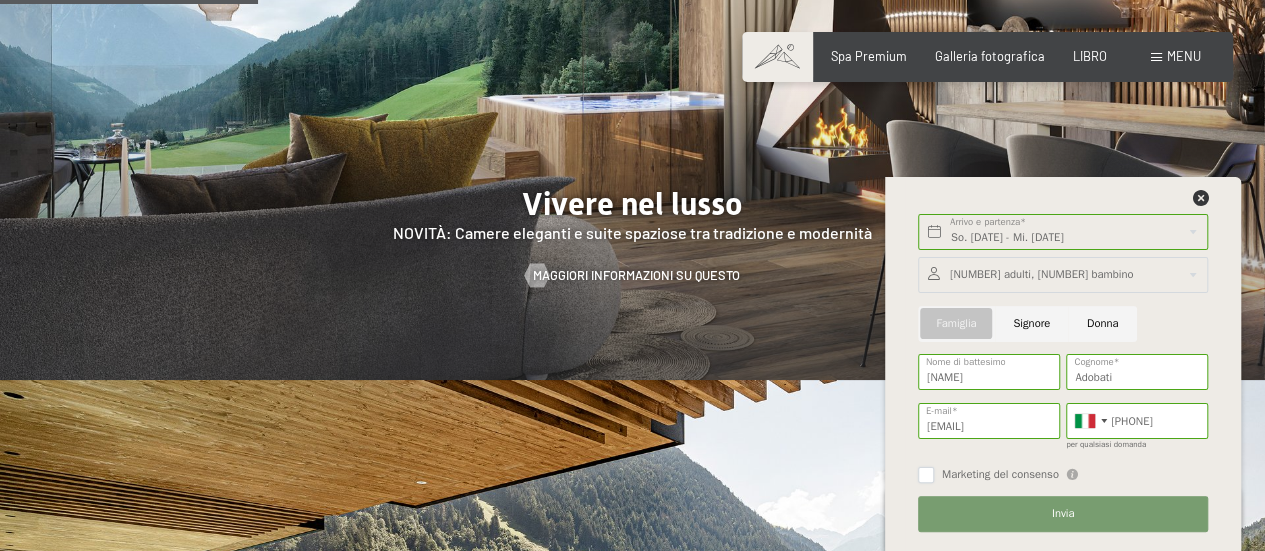 click on "Marketing del consenso" at bounding box center [926, 475] 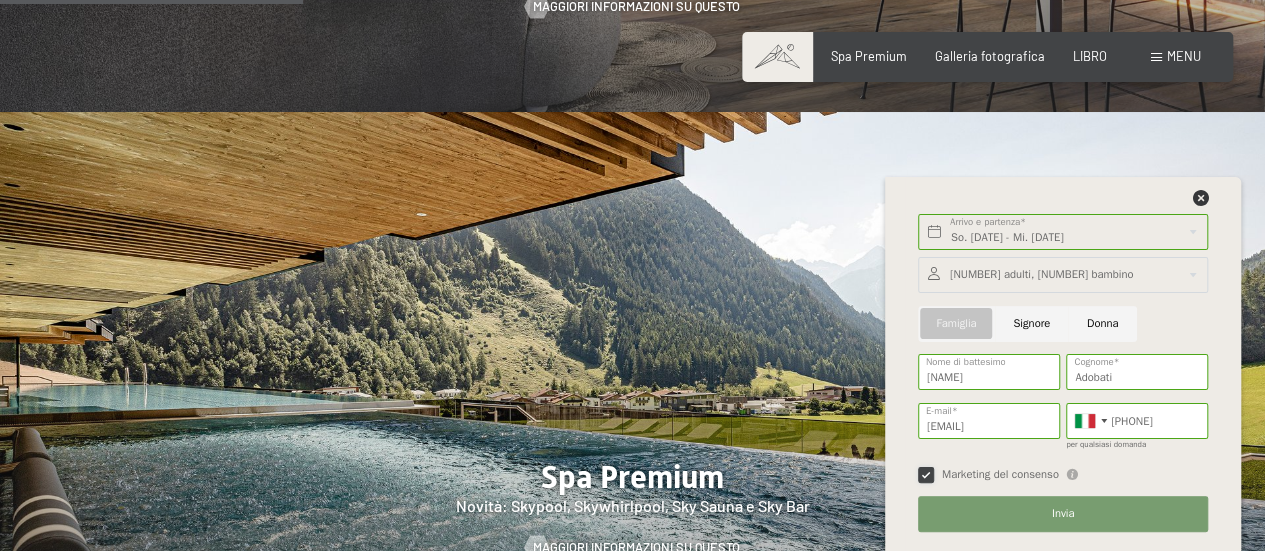 scroll, scrollTop: 2002, scrollLeft: 0, axis: vertical 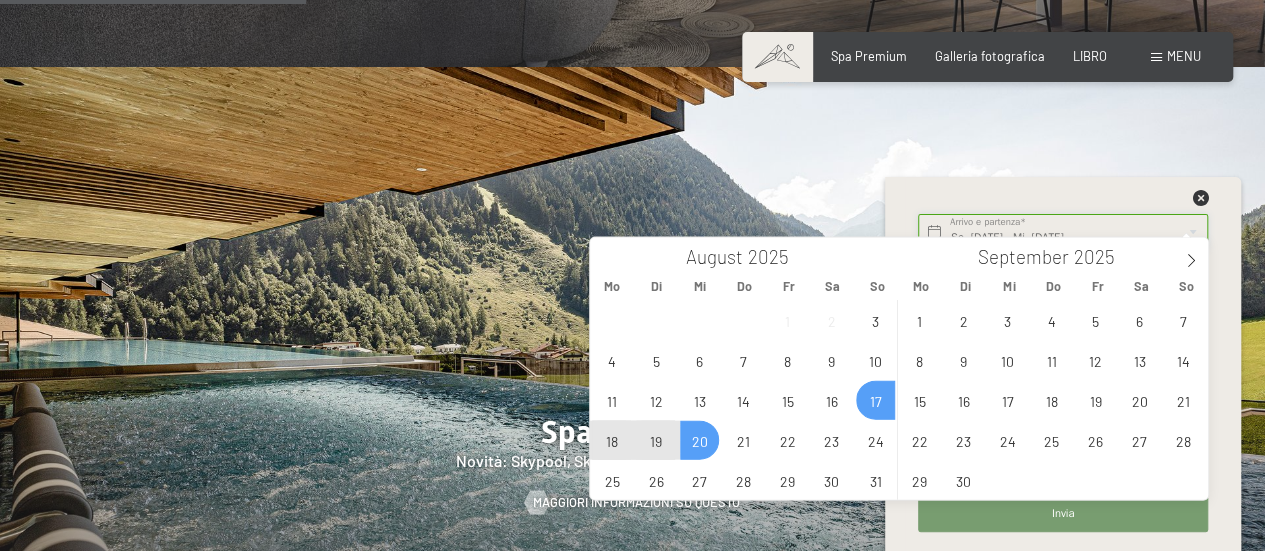click on "Libro           Richieste                                     Spa Premium           Galleria fotografica           LIBRO           menu                                                                   DI       ESSO       IT               Buono             Galleria fotografica               Richieste           Libro                   DI       ESSO       IT                     Lo Schwarzenstein         Novità da Schwarzenstein       I tuoi ospiti       Spa Premium       buongustaio       Attivo       Programma settimanale        Bilder            Famiglia       GoGreen       Belvita       Galleria fotografica                   Alloggi e prezzi         Servizi inclusivi       Camere e prezzi        Liste            Offerte        Liste            Prezzi famiglia       Trattamenti termali       Bonus fedeltà       Richiesta       prenotazione       Termini e Condizioni - Info       Buono       Idea regalo       Appartamento Luxegg" at bounding box center [632, 2451] 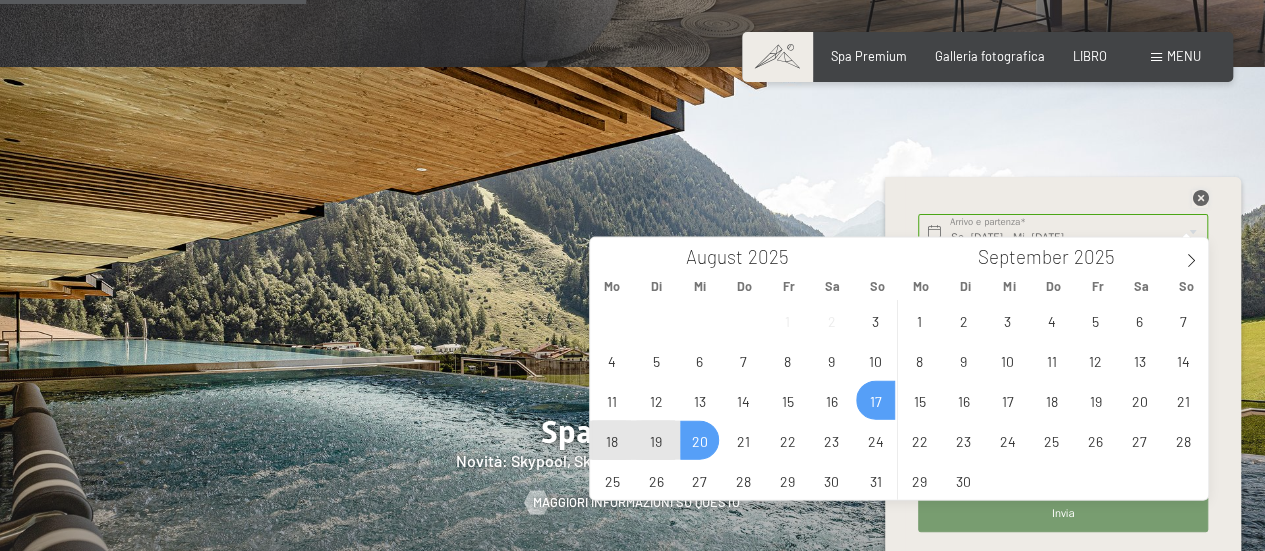 click at bounding box center [1200, 198] 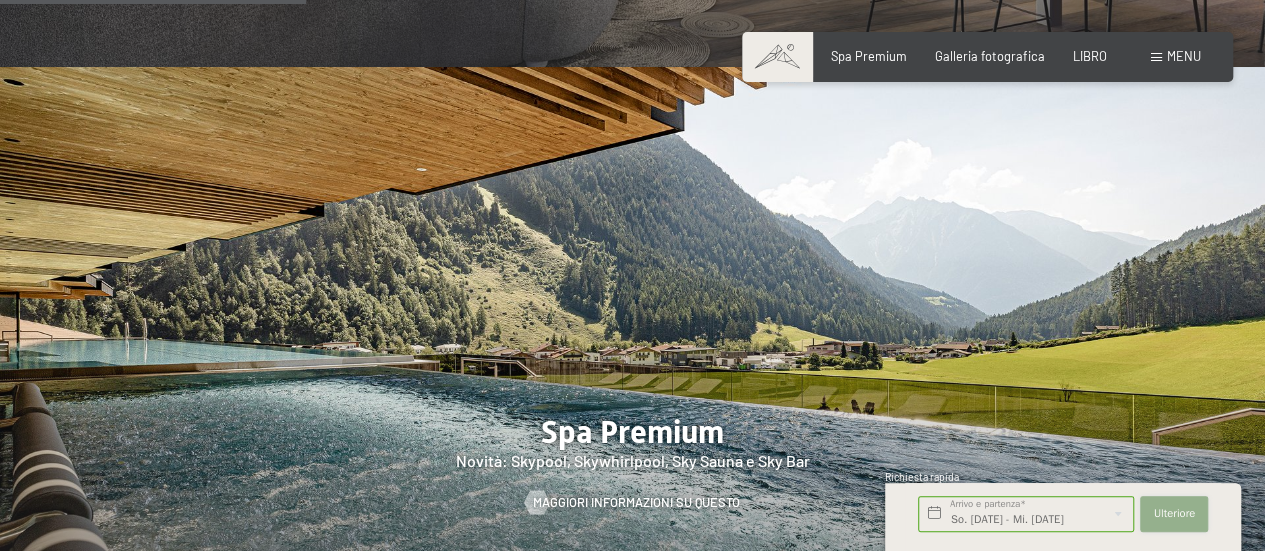 click on "Ulteriore" at bounding box center [1174, 513] 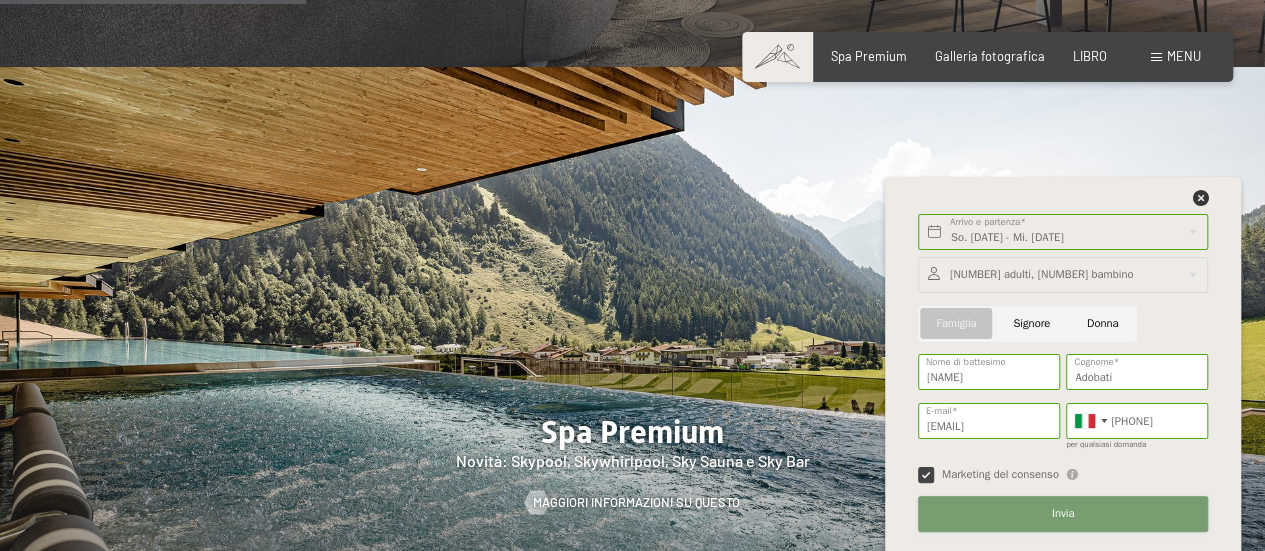 click on "Invia" at bounding box center (1063, 514) 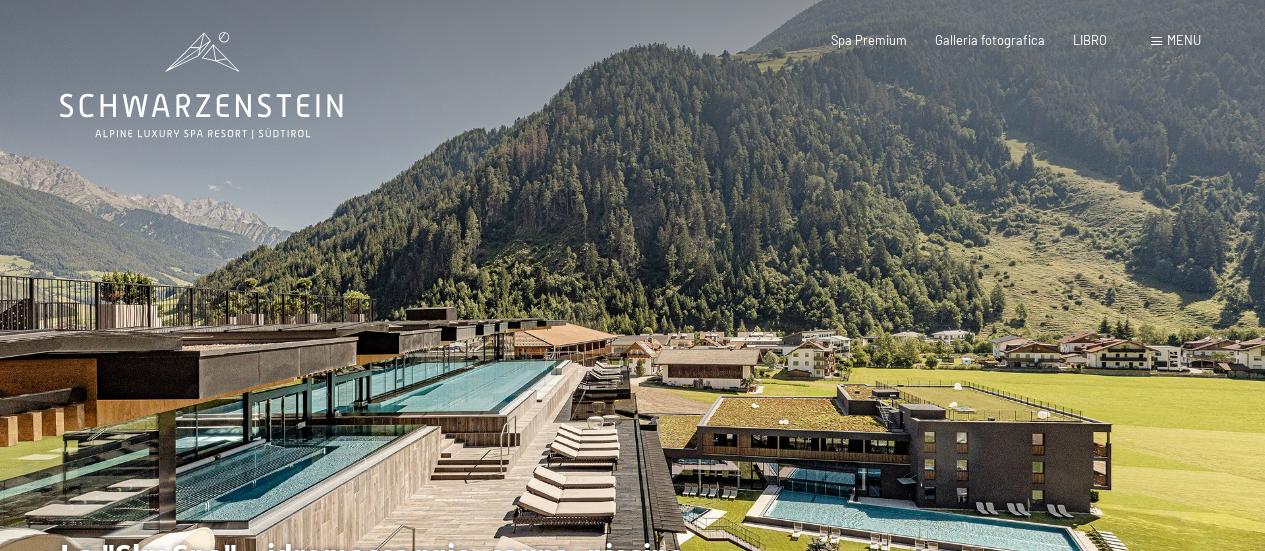 scroll, scrollTop: 0, scrollLeft: 0, axis: both 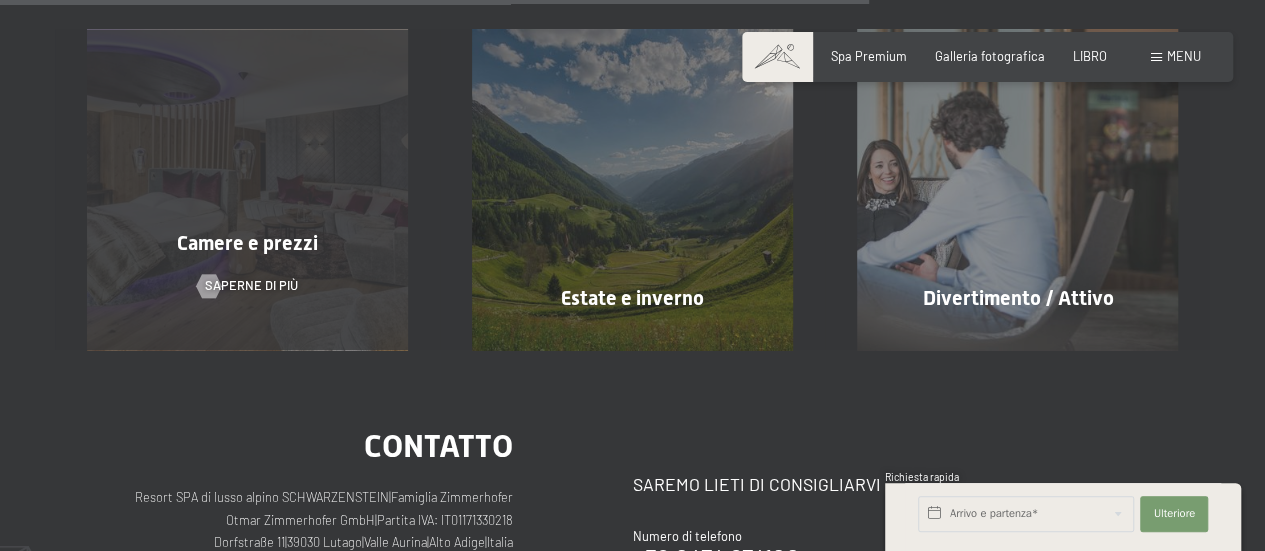 click on "Camere e prezzi           Saperne di più" at bounding box center [247, 189] 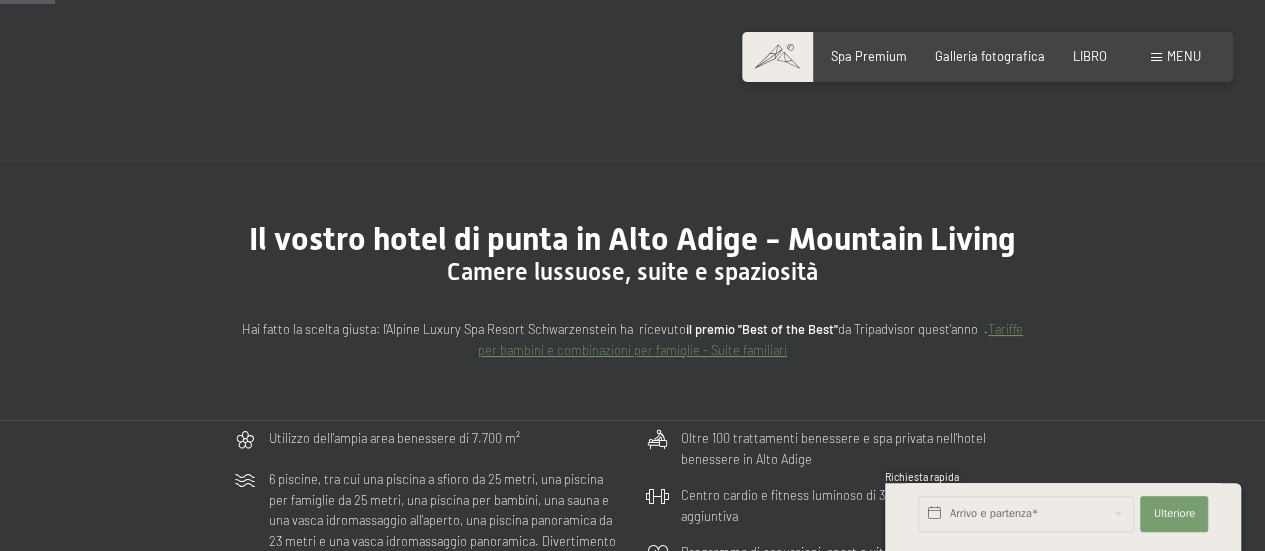 scroll, scrollTop: 271, scrollLeft: 0, axis: vertical 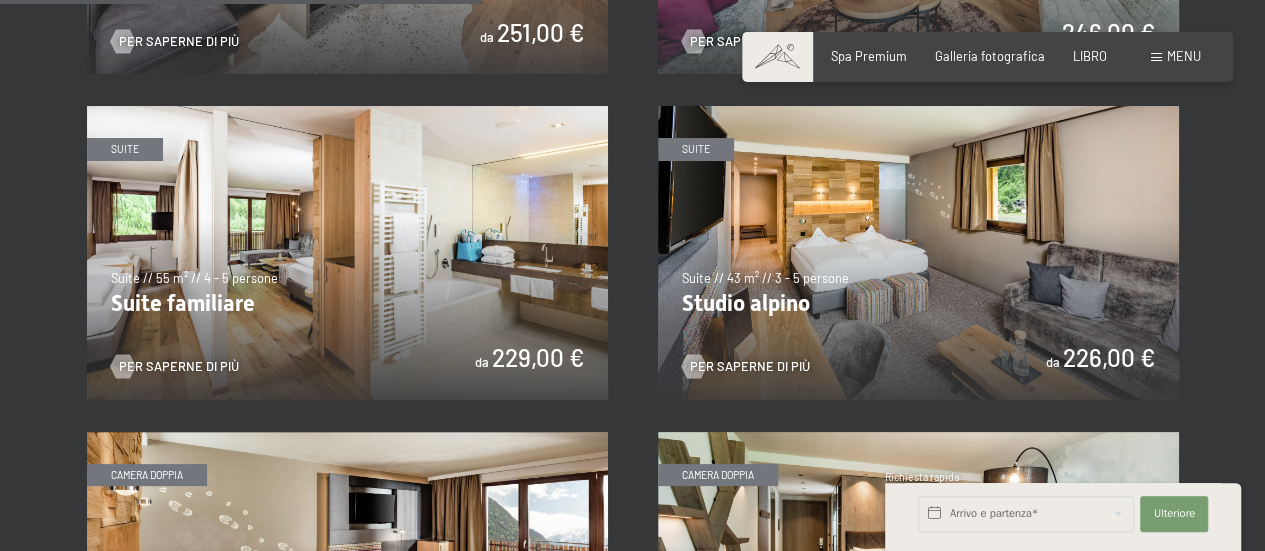 click at bounding box center [918, 252] 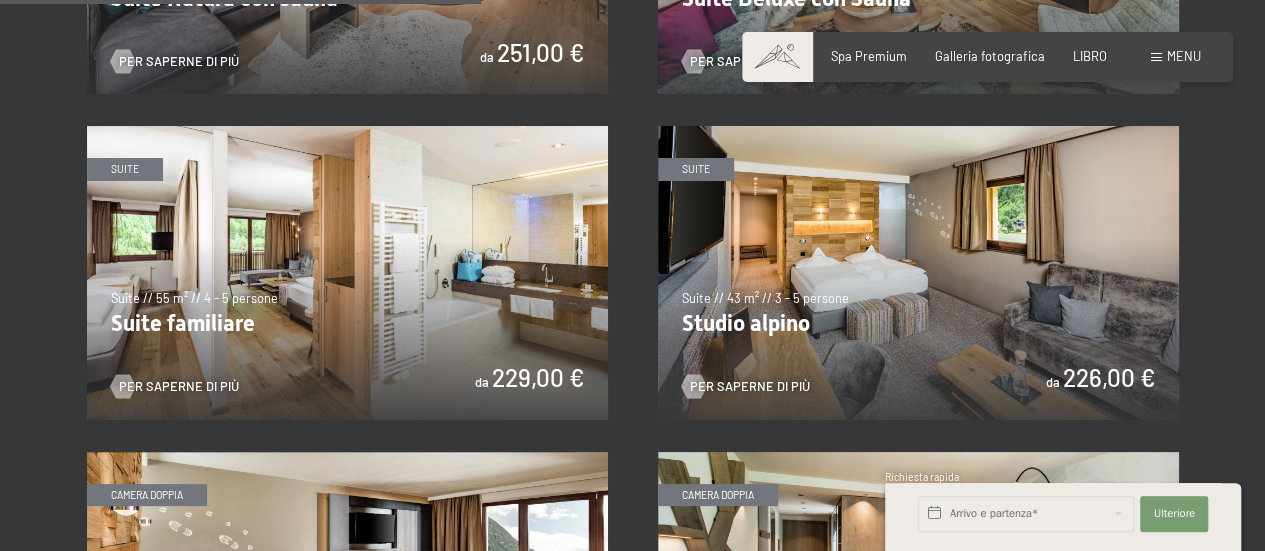 scroll, scrollTop: 1974, scrollLeft: 0, axis: vertical 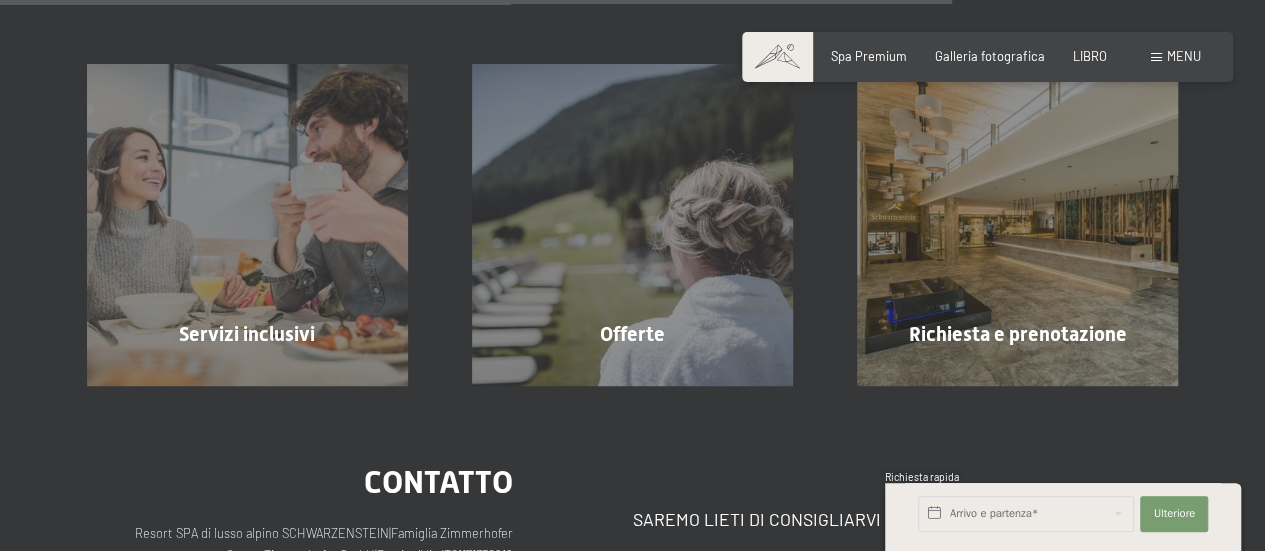 drag, startPoint x: 1273, startPoint y: 87, endPoint x: 1250, endPoint y: 415, distance: 328.80542 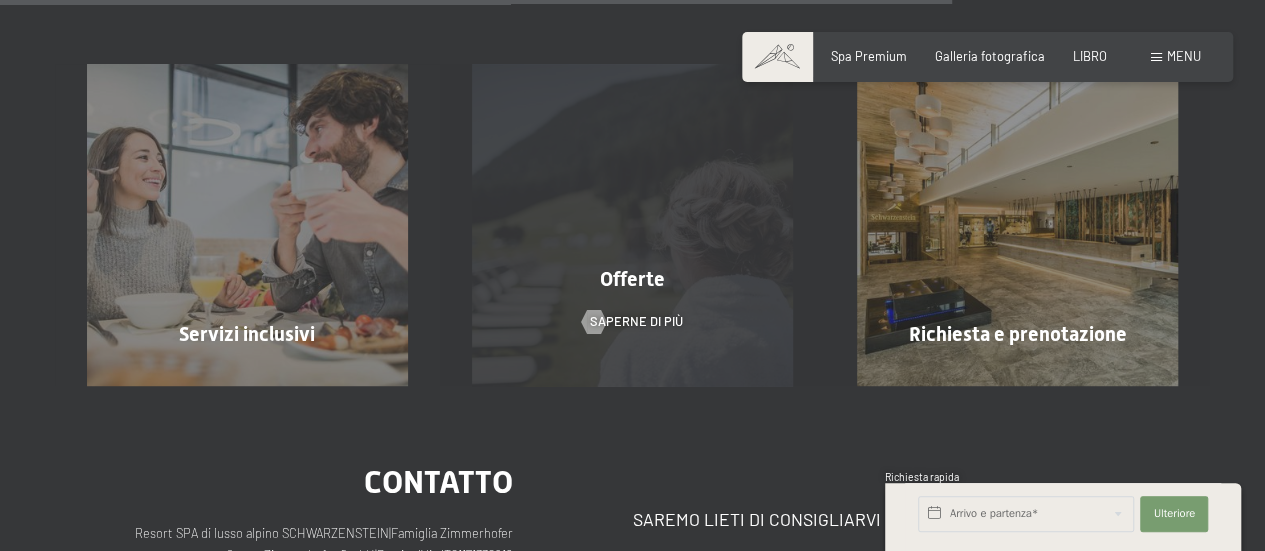 click on "Offerte" at bounding box center [632, 279] 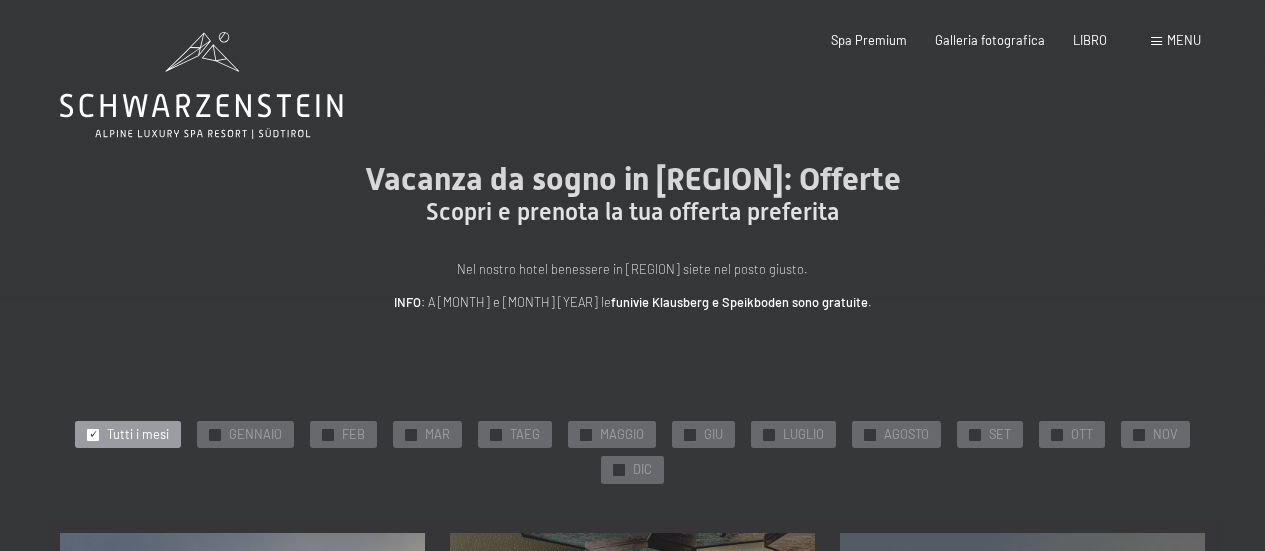 scroll, scrollTop: 0, scrollLeft: 0, axis: both 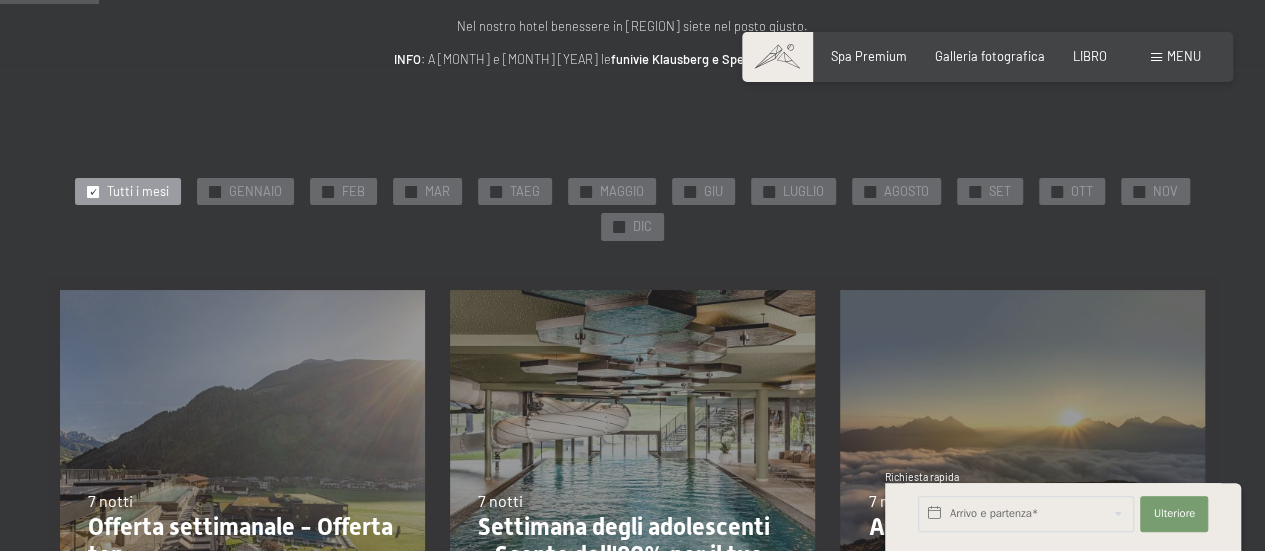 drag, startPoint x: 1279, startPoint y: 75, endPoint x: 1263, endPoint y: 110, distance: 38.483765 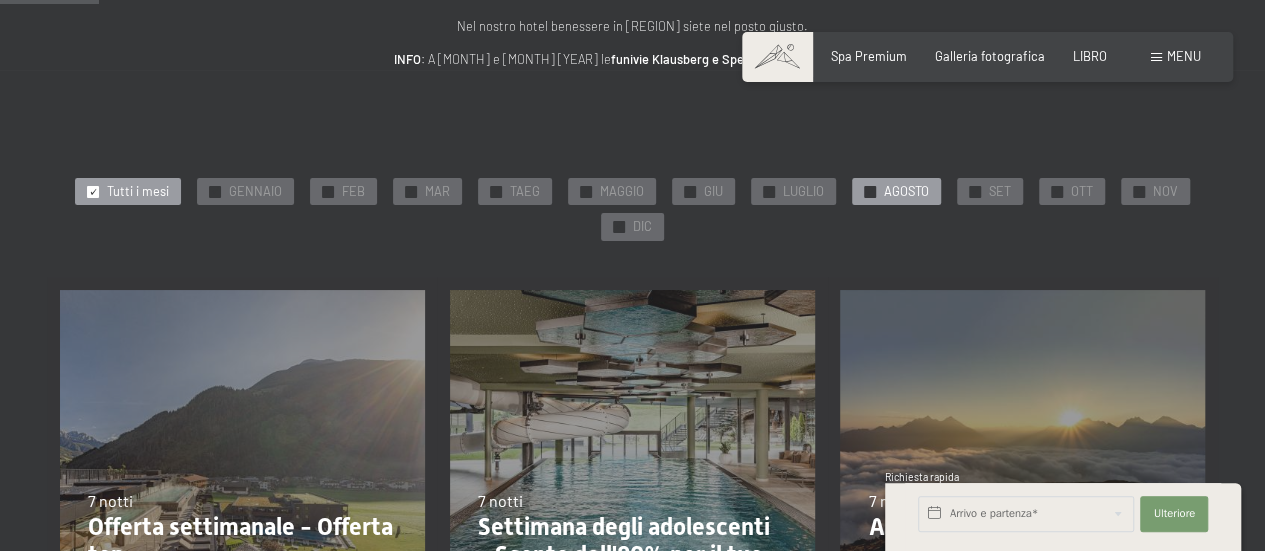 click on "AGOSTO" at bounding box center (906, 191) 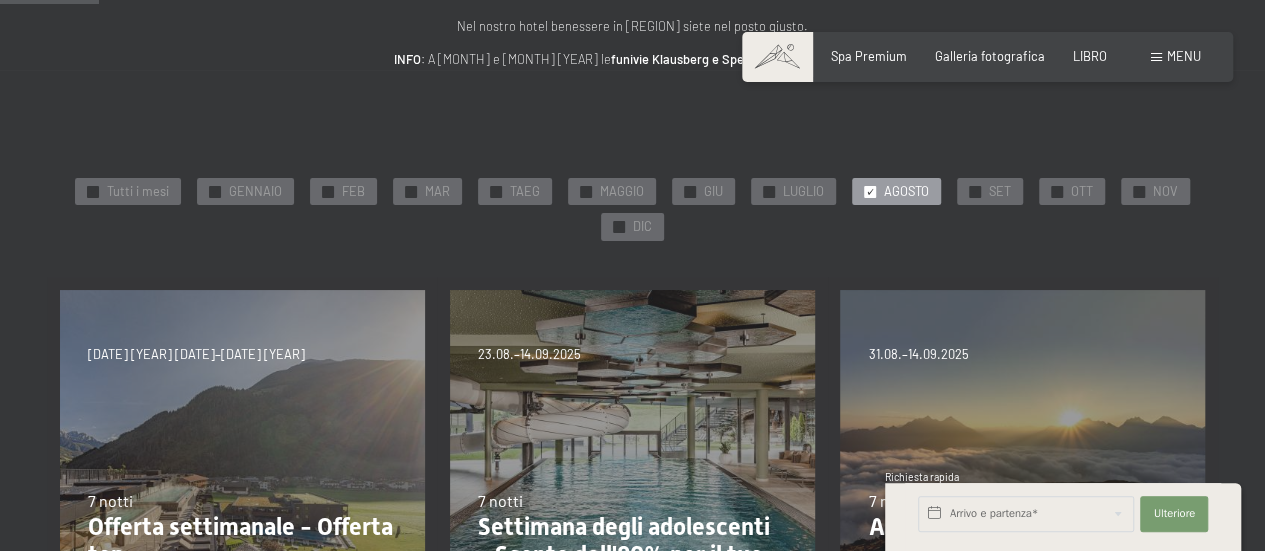 scroll, scrollTop: 0, scrollLeft: 0, axis: both 